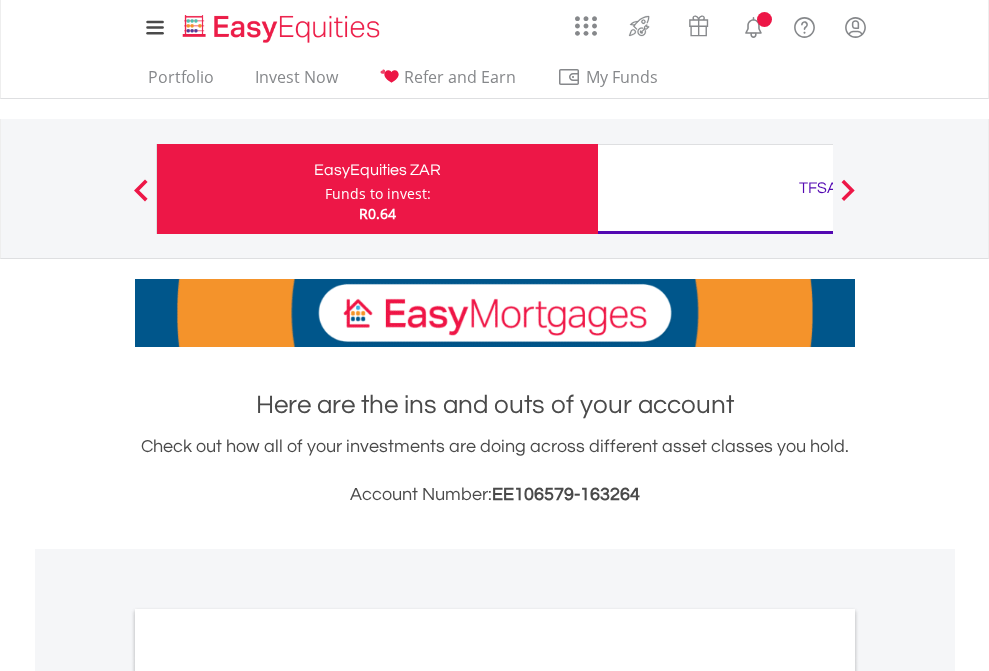 scroll, scrollTop: 0, scrollLeft: 0, axis: both 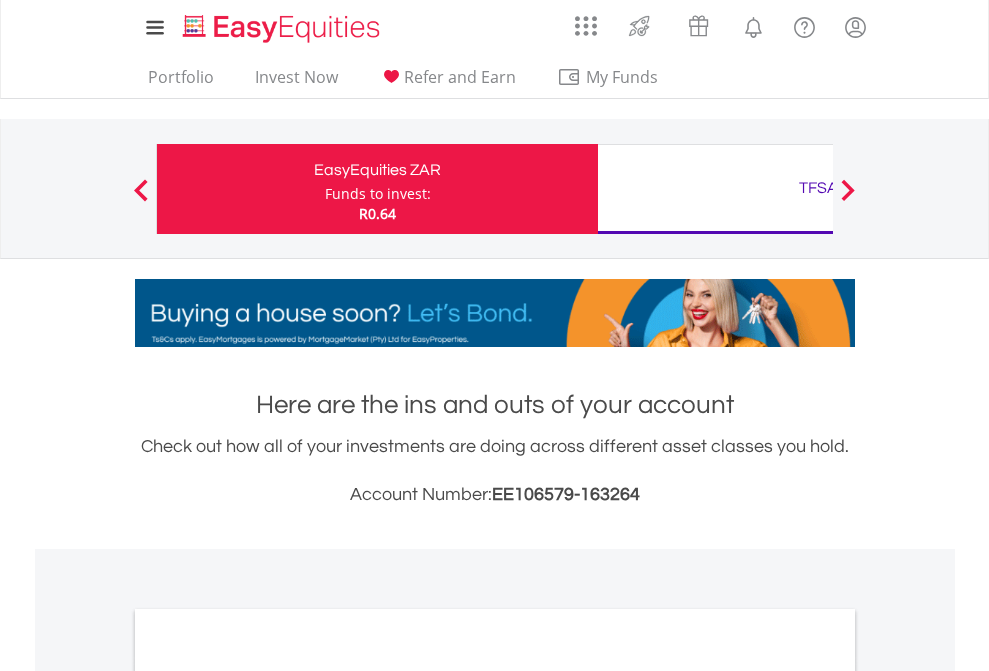 click on "Funds to invest:" at bounding box center [378, 194] 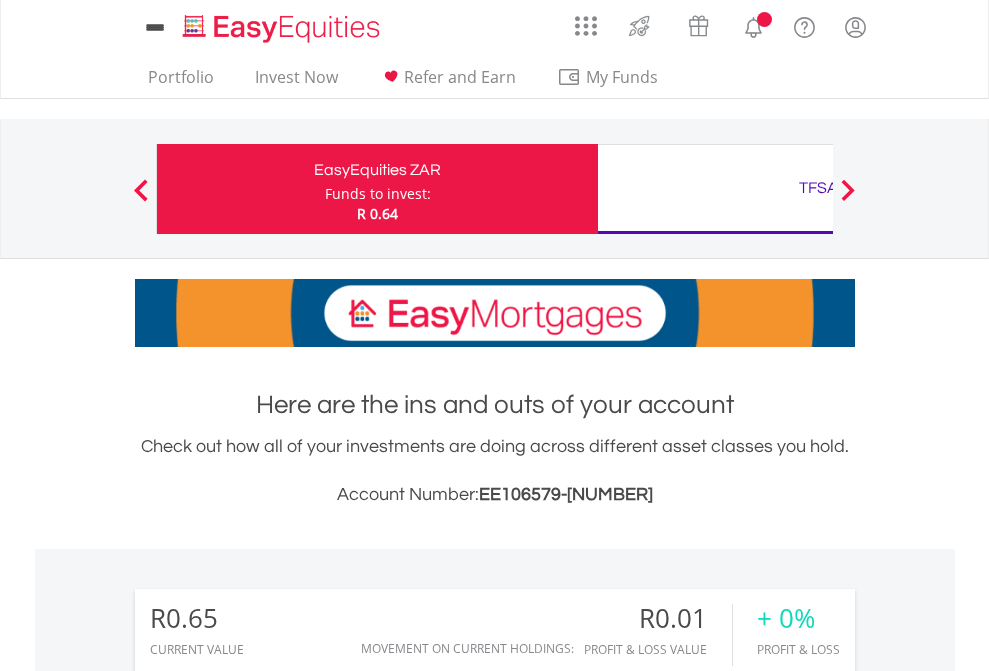 scroll, scrollTop: 0, scrollLeft: 0, axis: both 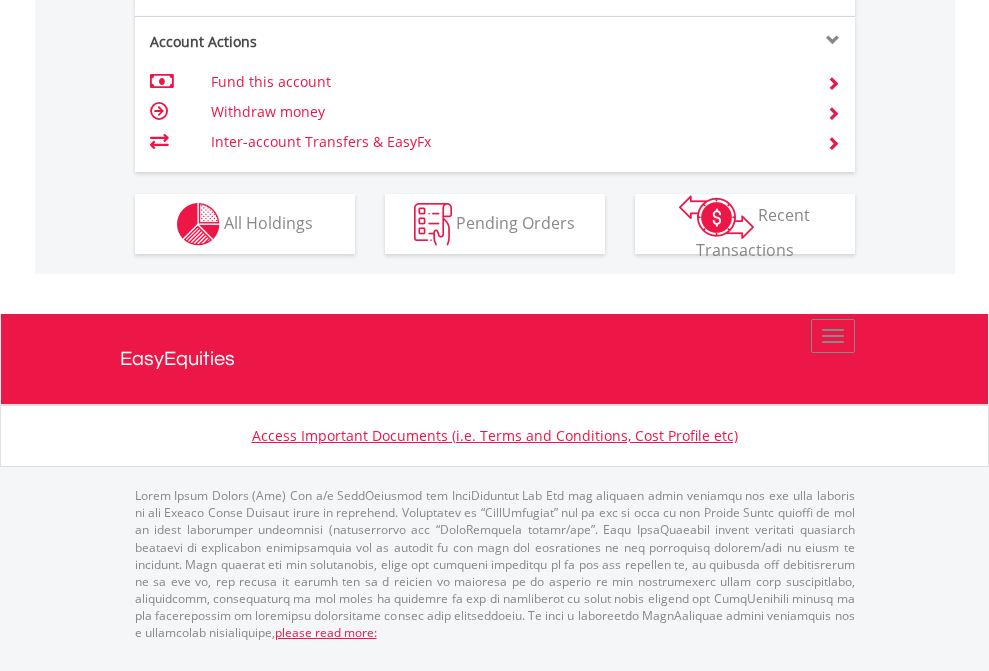 click on "Investment types" at bounding box center [706, -337] 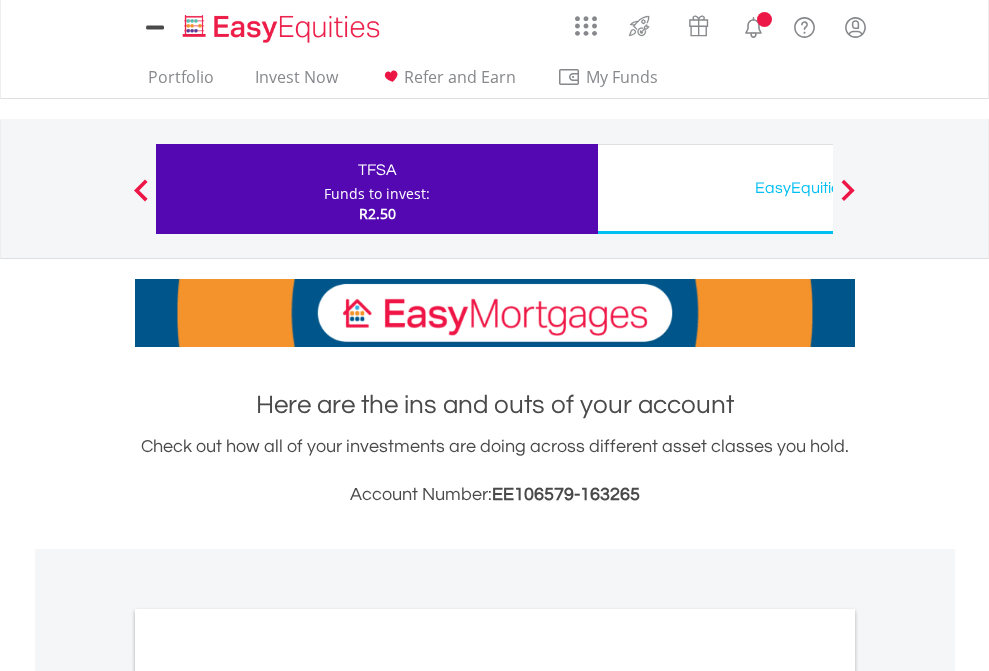 scroll, scrollTop: 0, scrollLeft: 0, axis: both 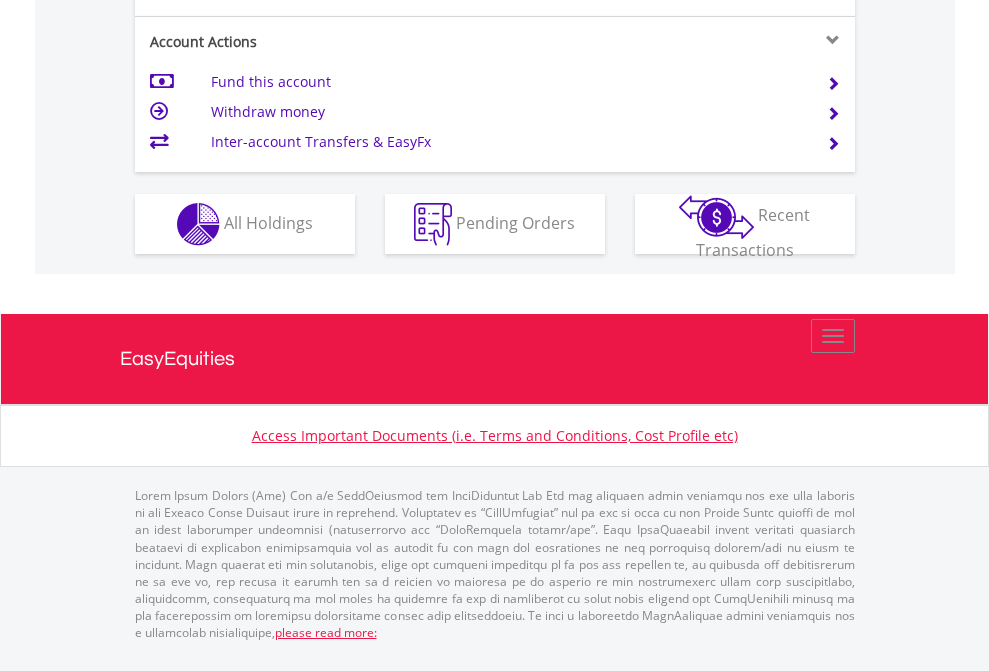 click on "Investment types" at bounding box center [706, -337] 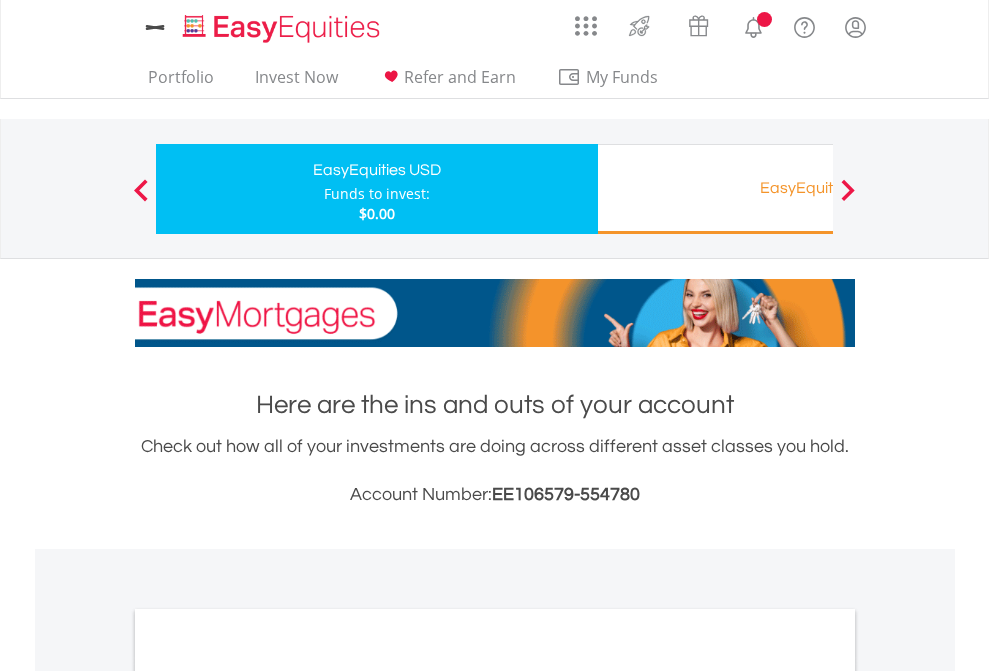 scroll, scrollTop: 0, scrollLeft: 0, axis: both 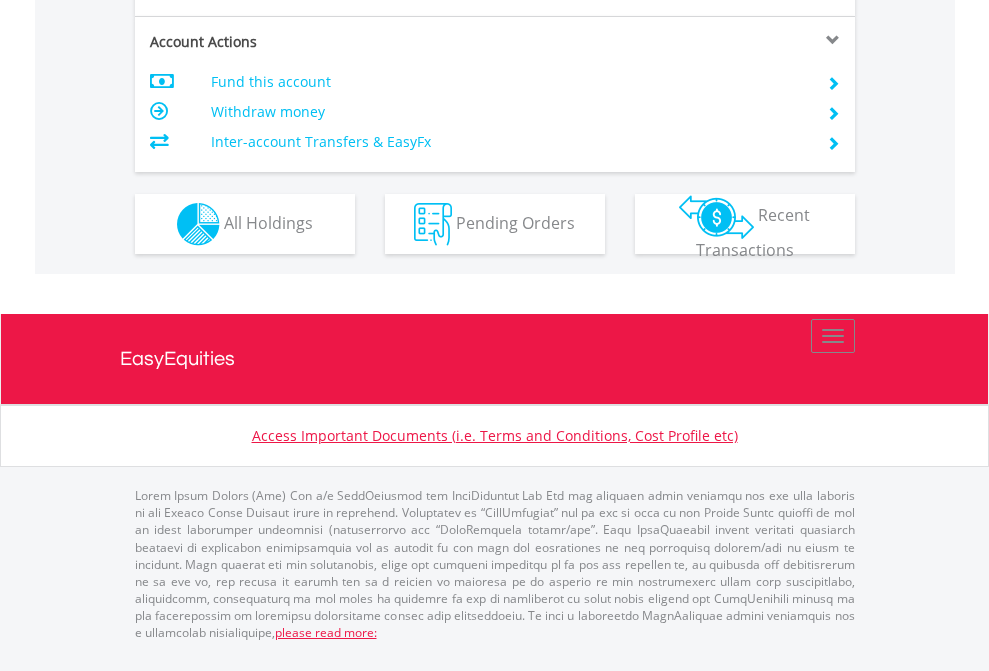 click on "Investment types" at bounding box center (706, -337) 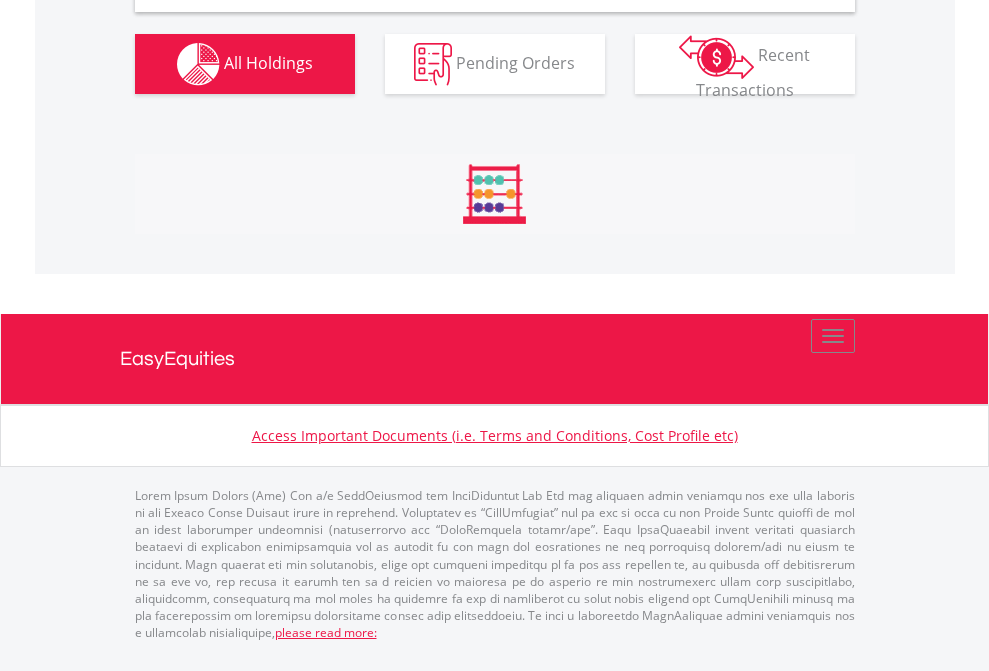 scroll, scrollTop: 1898, scrollLeft: 0, axis: vertical 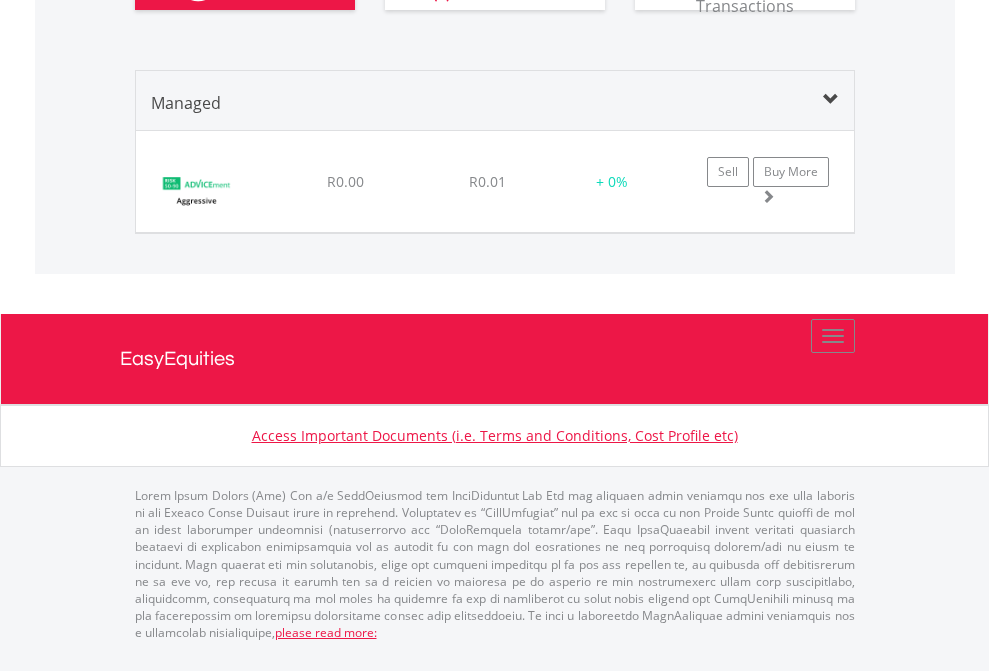 click on "TFSA" at bounding box center (818, -930) 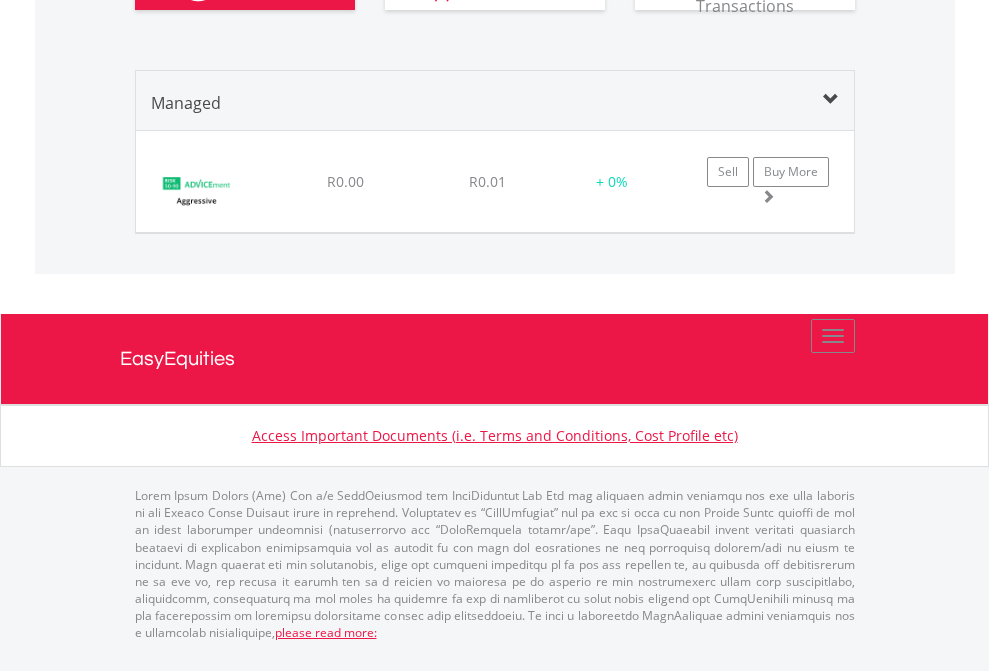 scroll, scrollTop: 144, scrollLeft: 0, axis: vertical 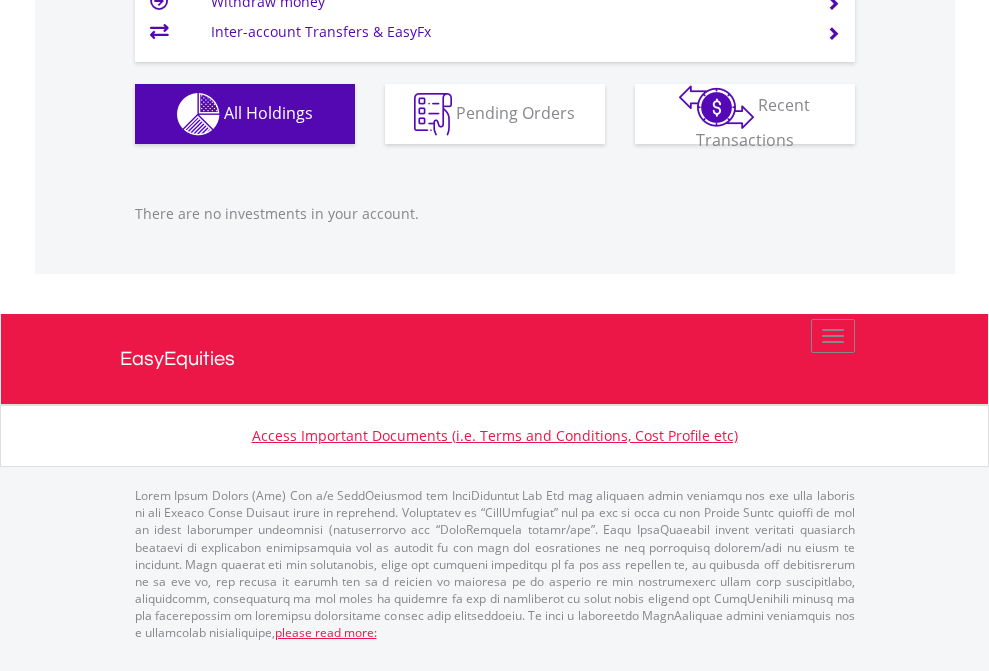 click on "EasyEquities USD" at bounding box center (818, -1166) 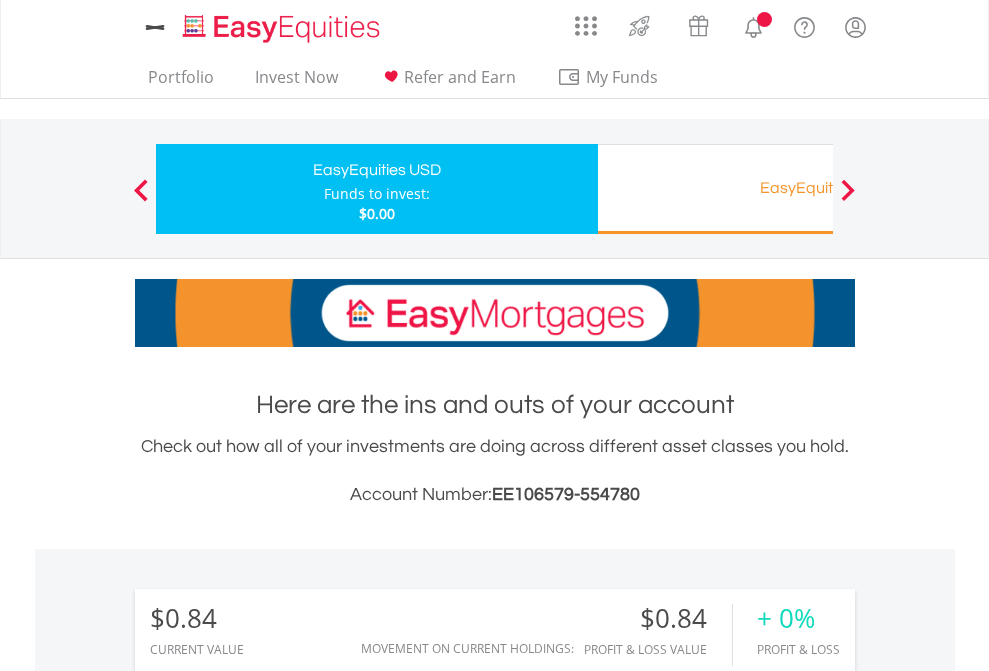 scroll, scrollTop: 0, scrollLeft: 0, axis: both 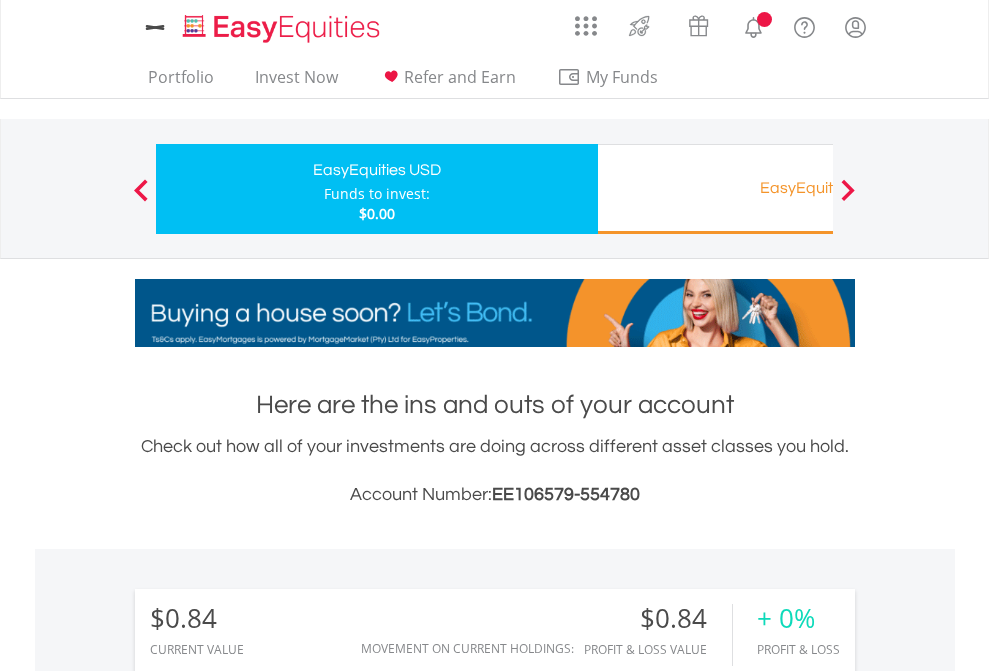 click on "All Holdings" at bounding box center [268, 1466] 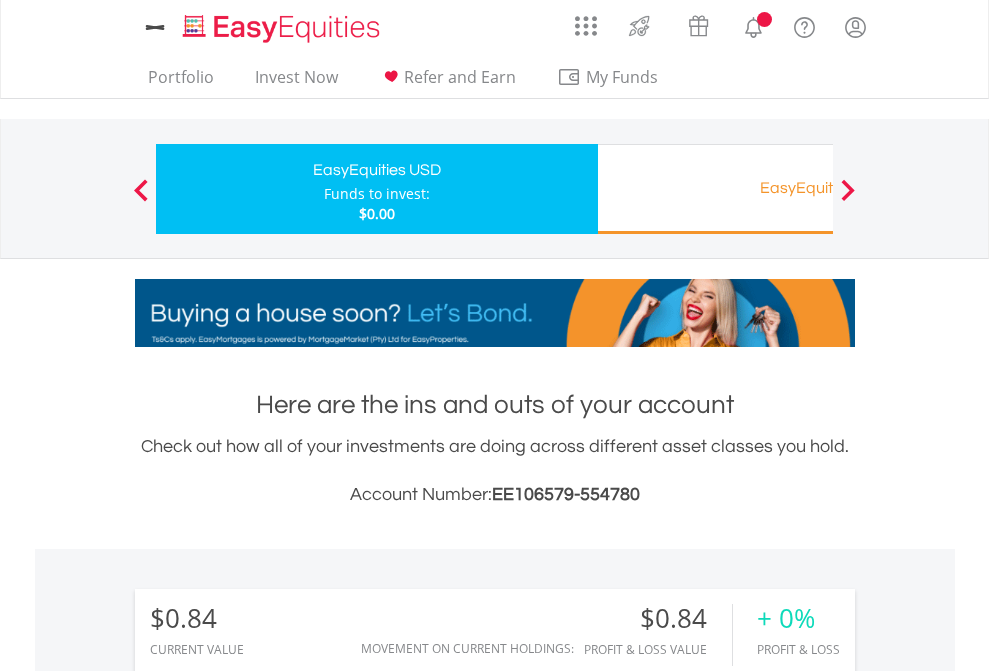 scroll, scrollTop: 999808, scrollLeft: 999687, axis: both 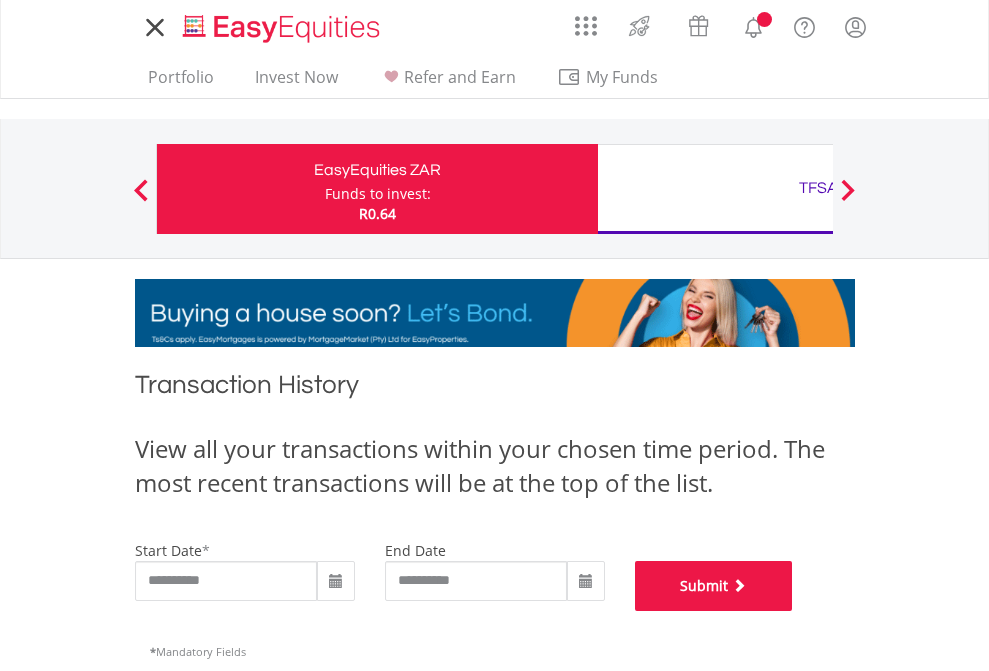click on "Submit" at bounding box center [714, 586] 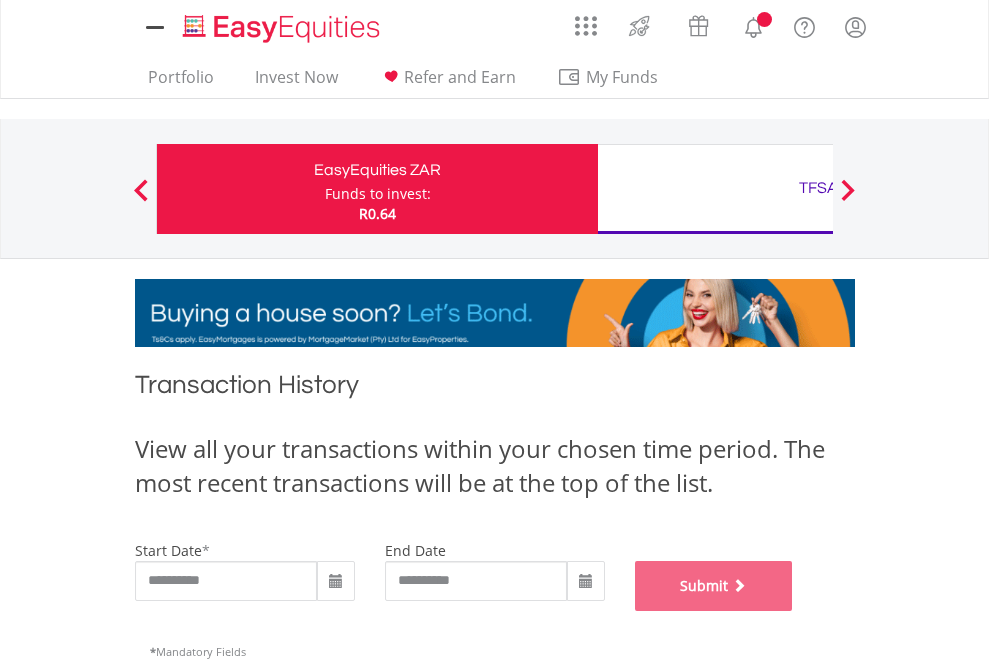scroll, scrollTop: 811, scrollLeft: 0, axis: vertical 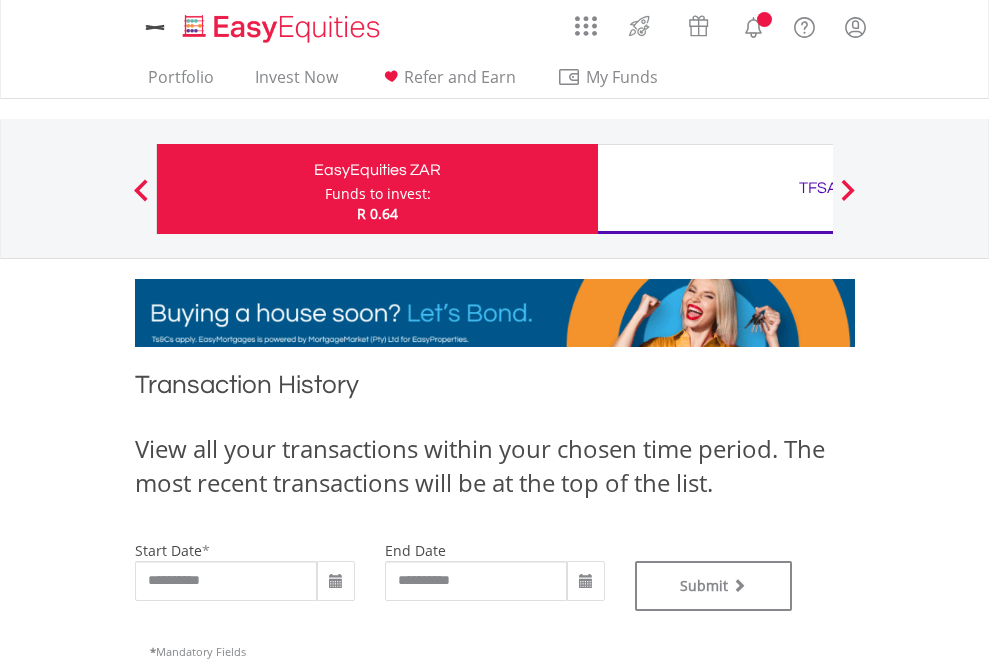 click on "TFSA" at bounding box center [818, 188] 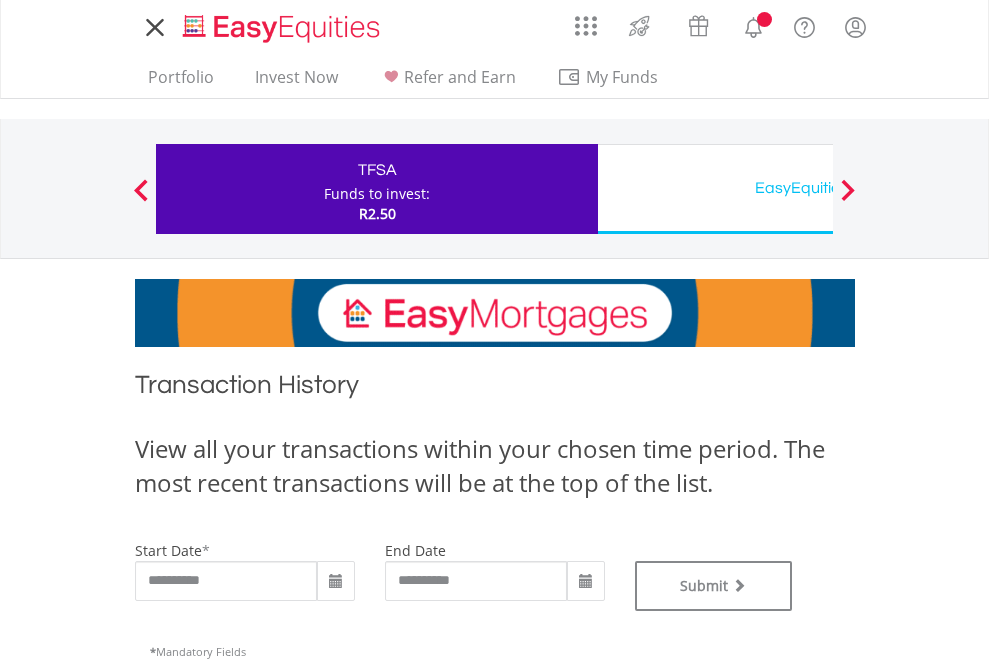 scroll, scrollTop: 0, scrollLeft: 0, axis: both 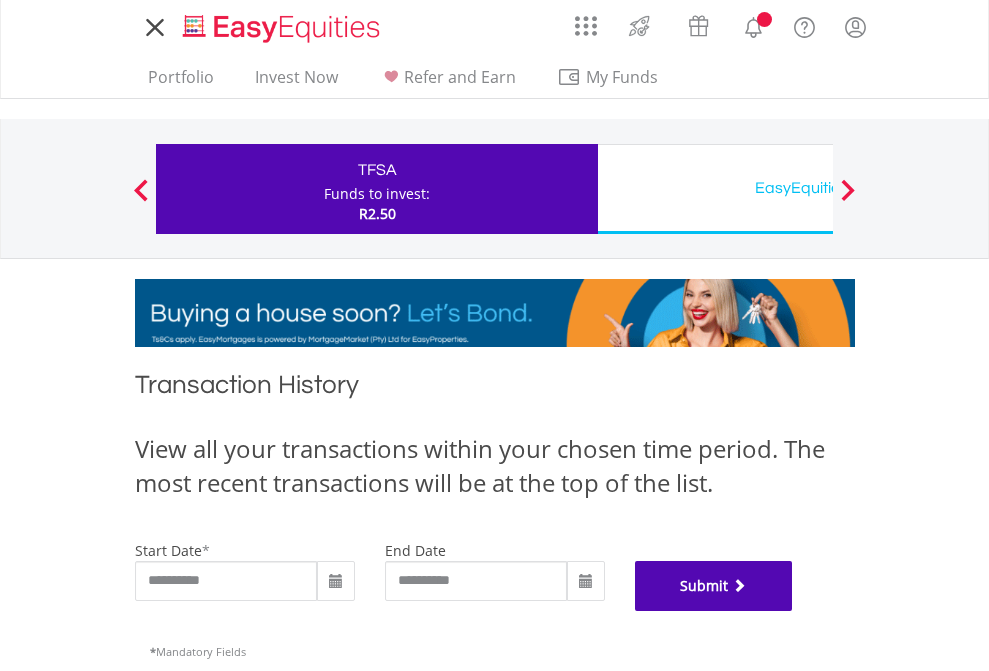 click on "Submit" at bounding box center [714, 586] 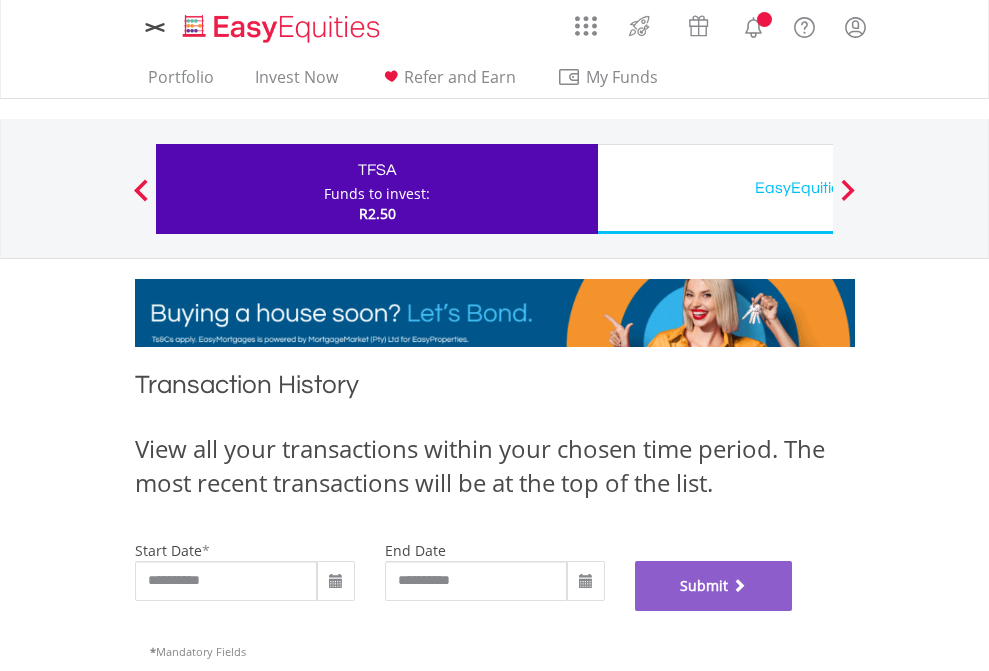 scroll, scrollTop: 811, scrollLeft: 0, axis: vertical 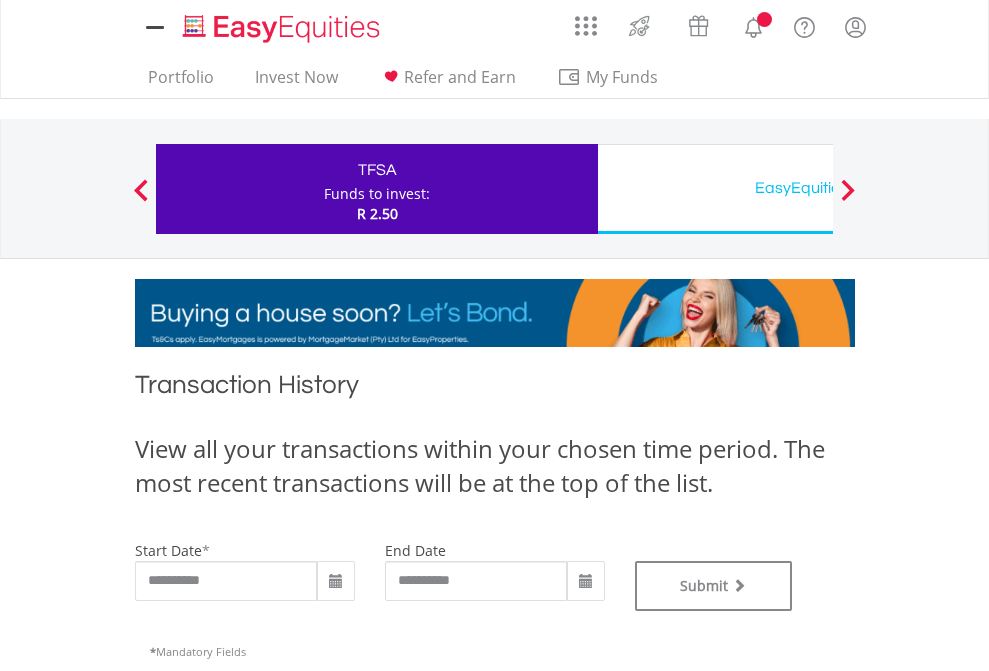 click on "EasyEquities USD" at bounding box center [818, 188] 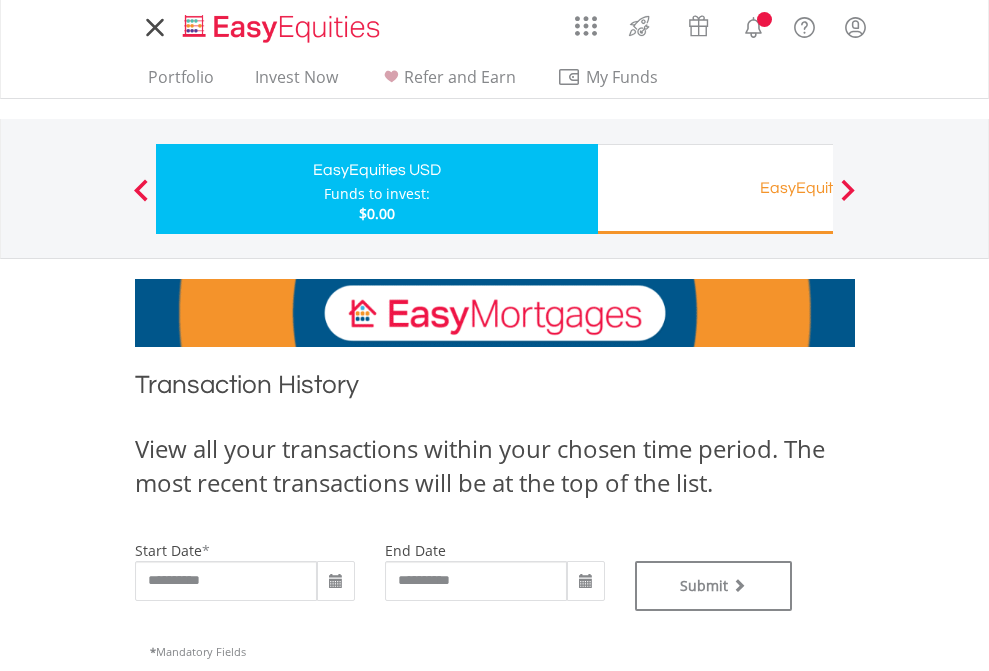 scroll, scrollTop: 0, scrollLeft: 0, axis: both 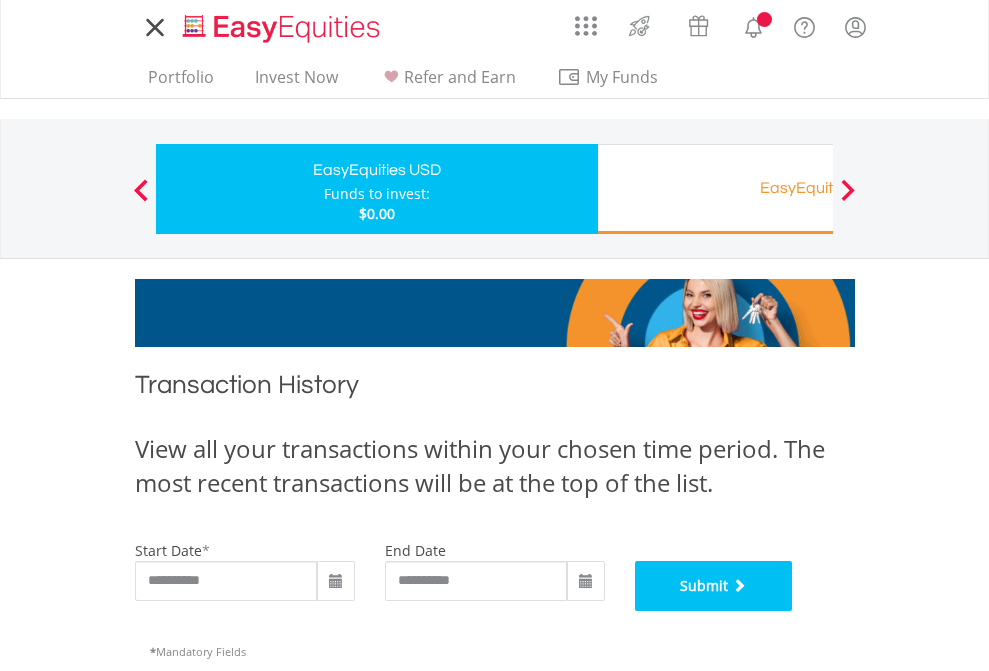 click on "Submit" at bounding box center [714, 586] 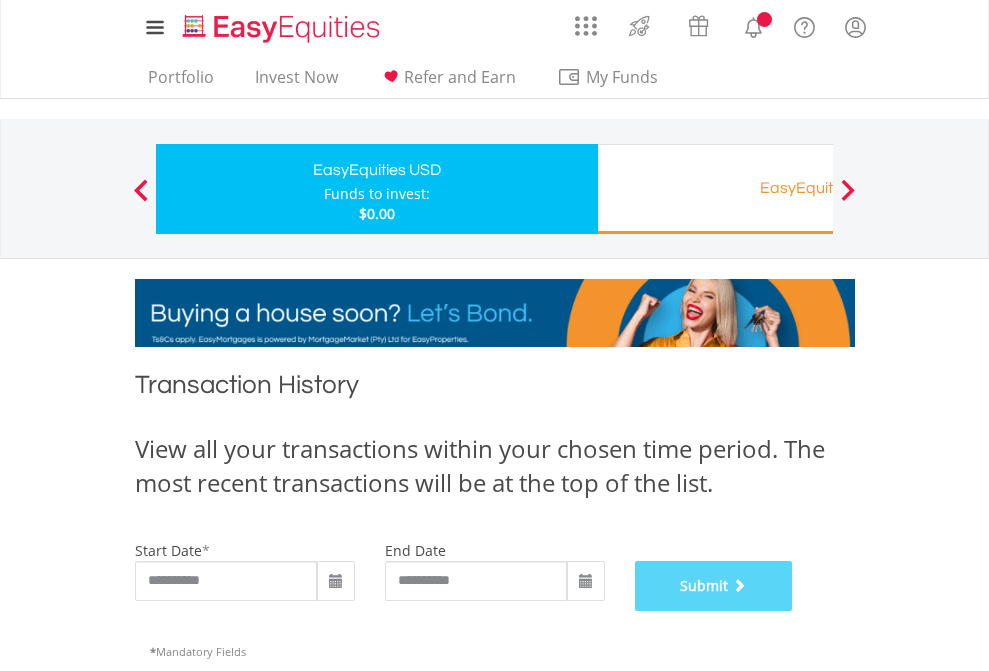 scroll, scrollTop: 811, scrollLeft: 0, axis: vertical 